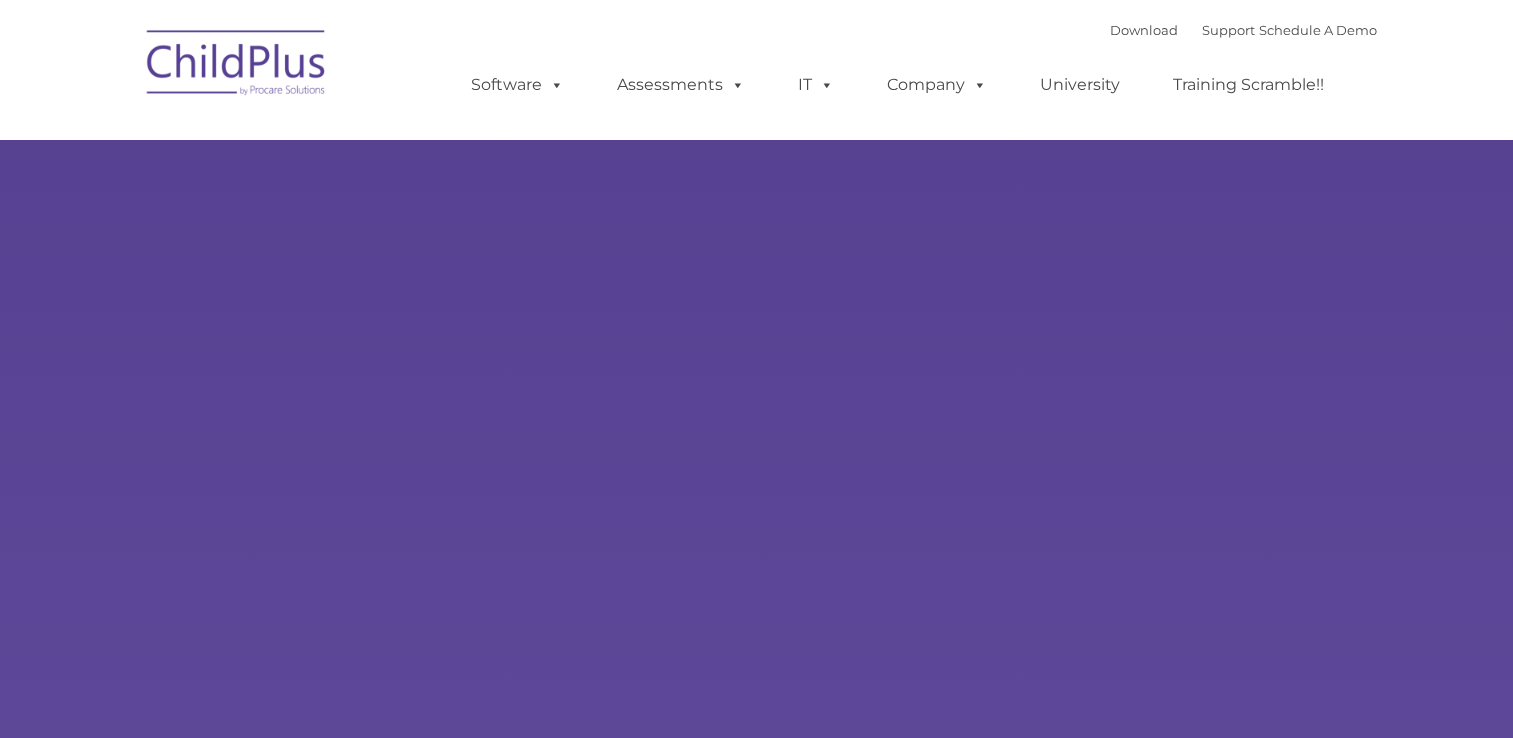 scroll, scrollTop: 0, scrollLeft: 0, axis: both 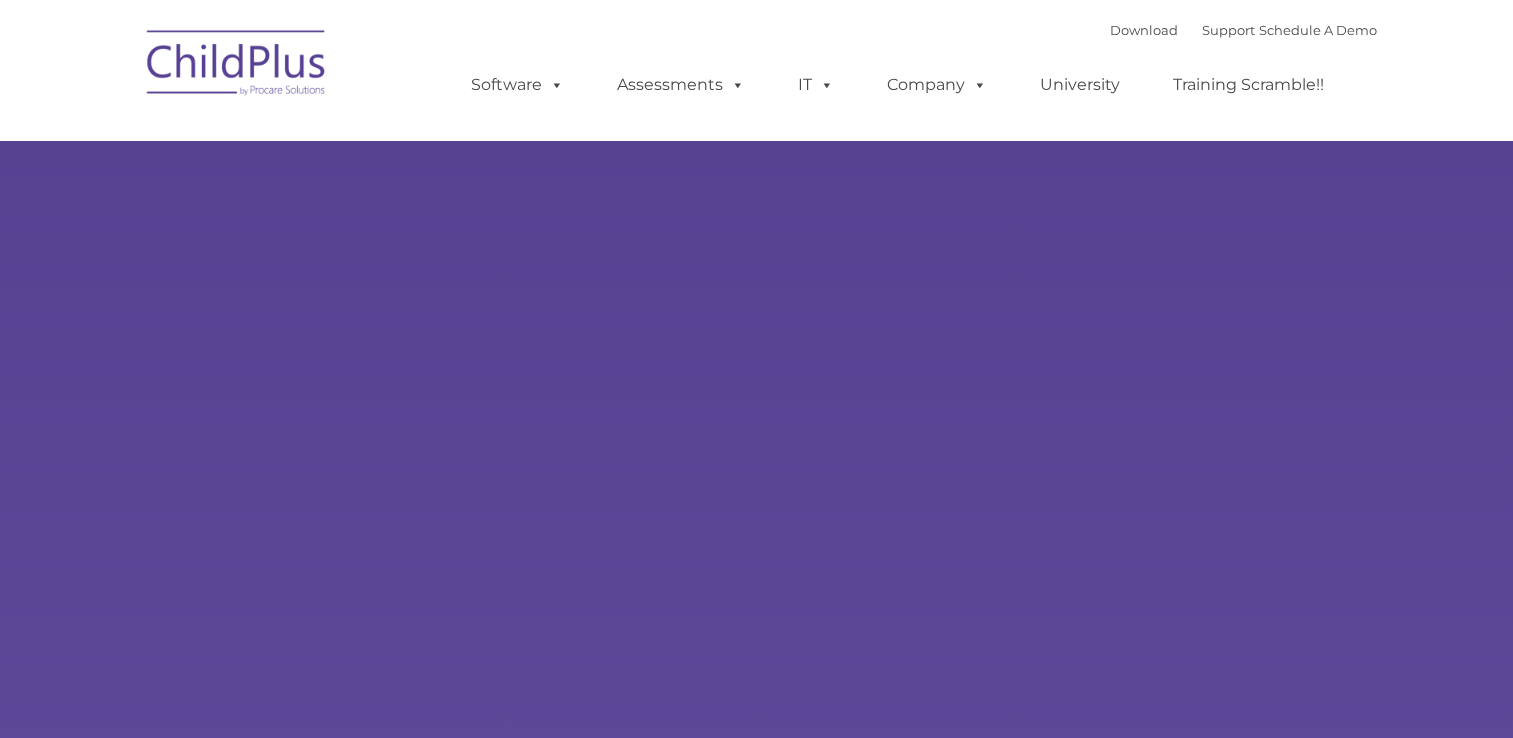 type on "" 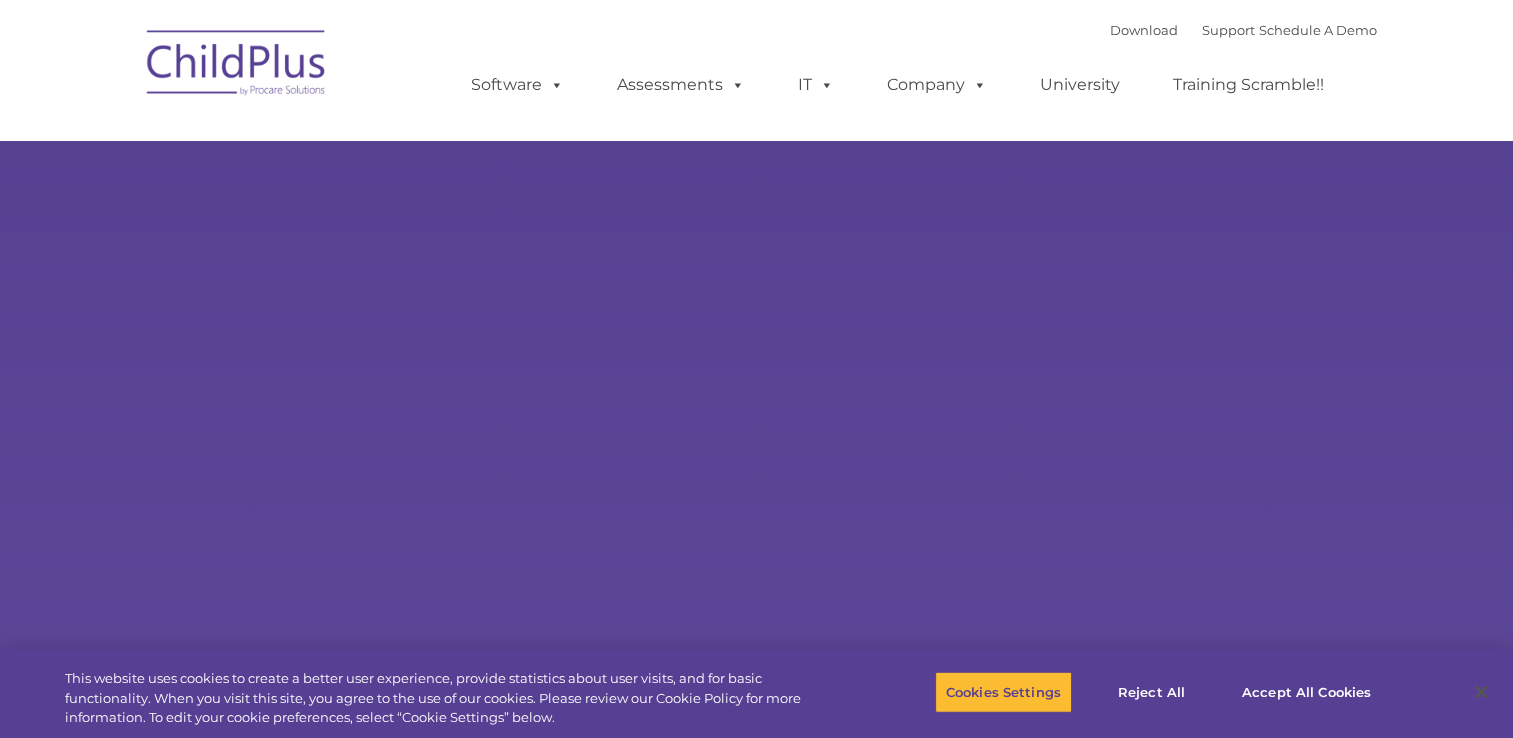 select on "MEDIUM" 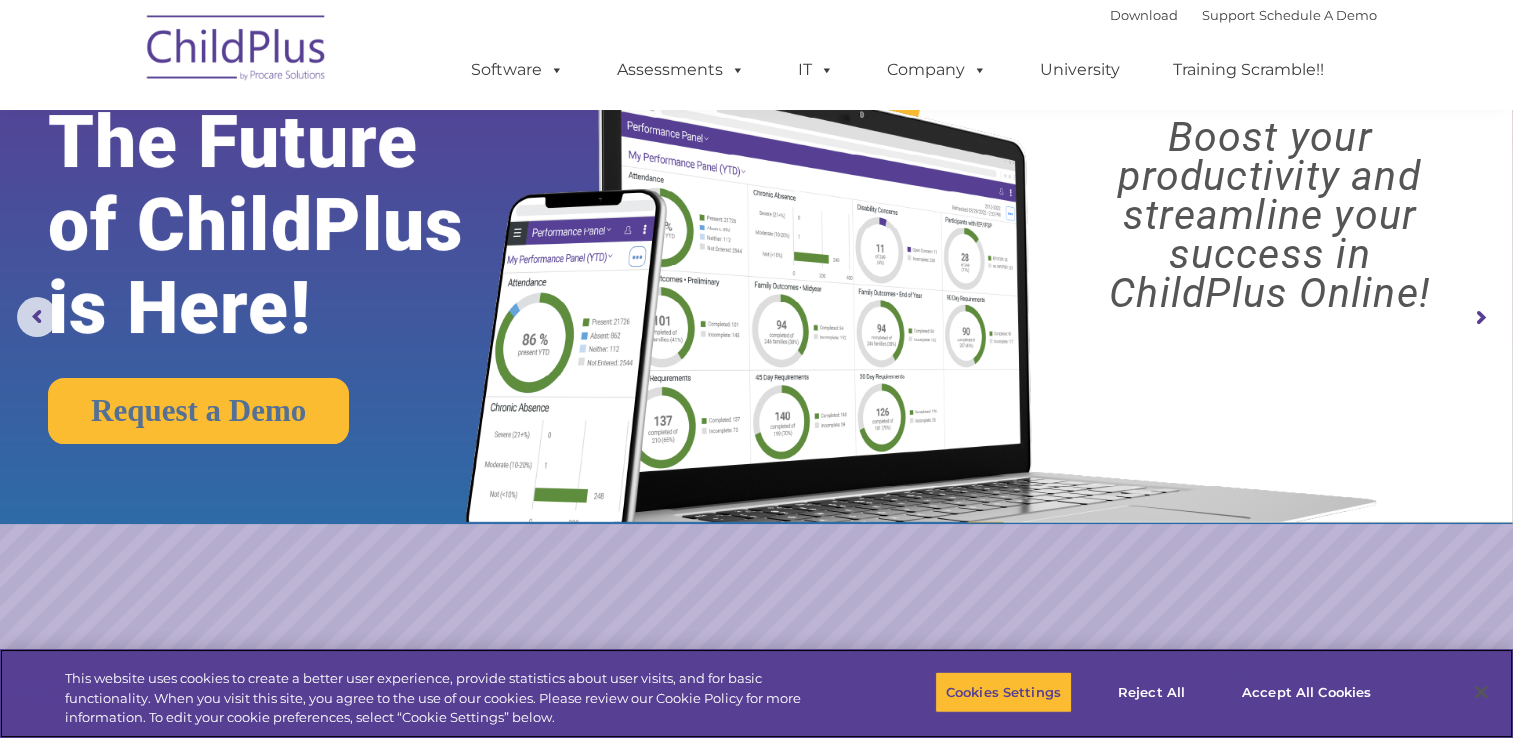scroll, scrollTop: 0, scrollLeft: 0, axis: both 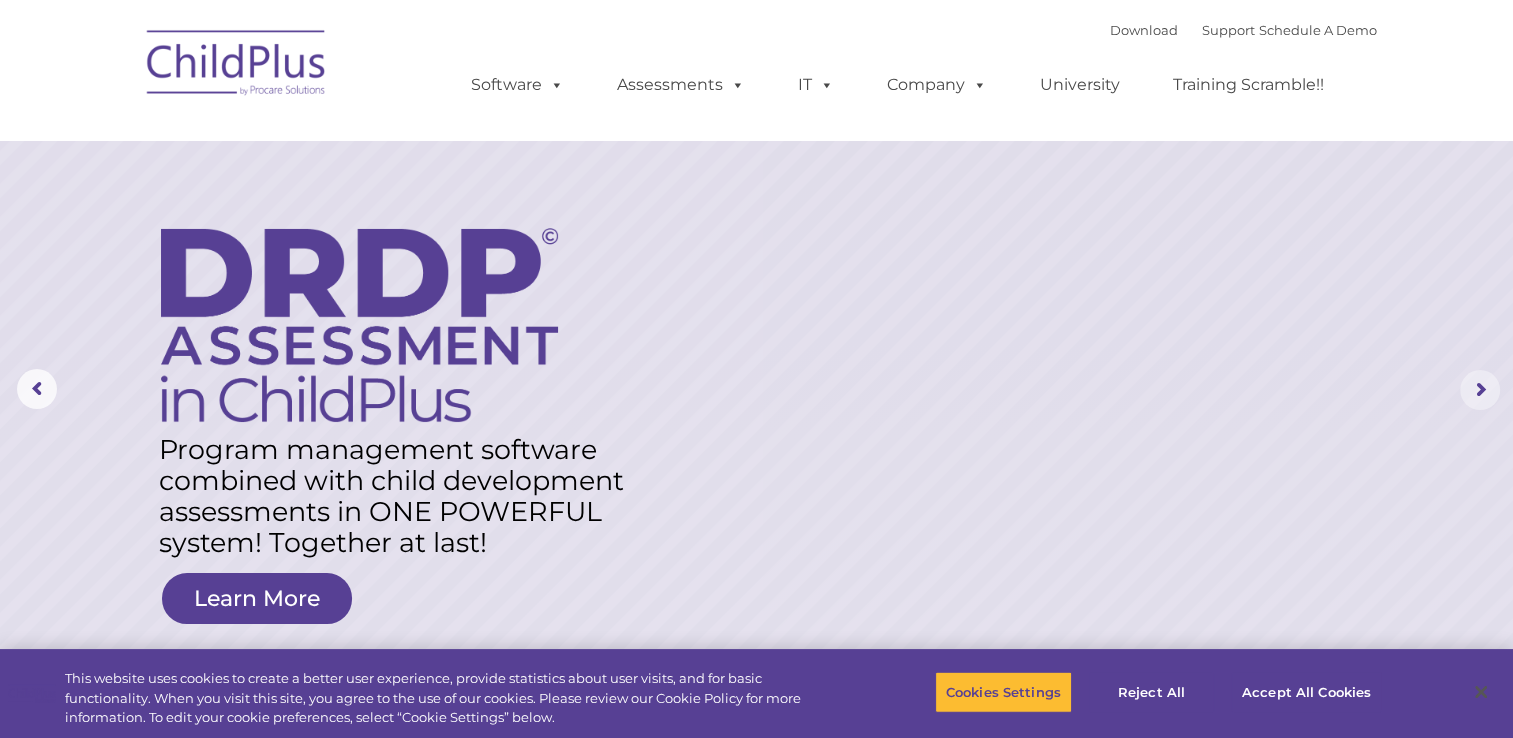 click 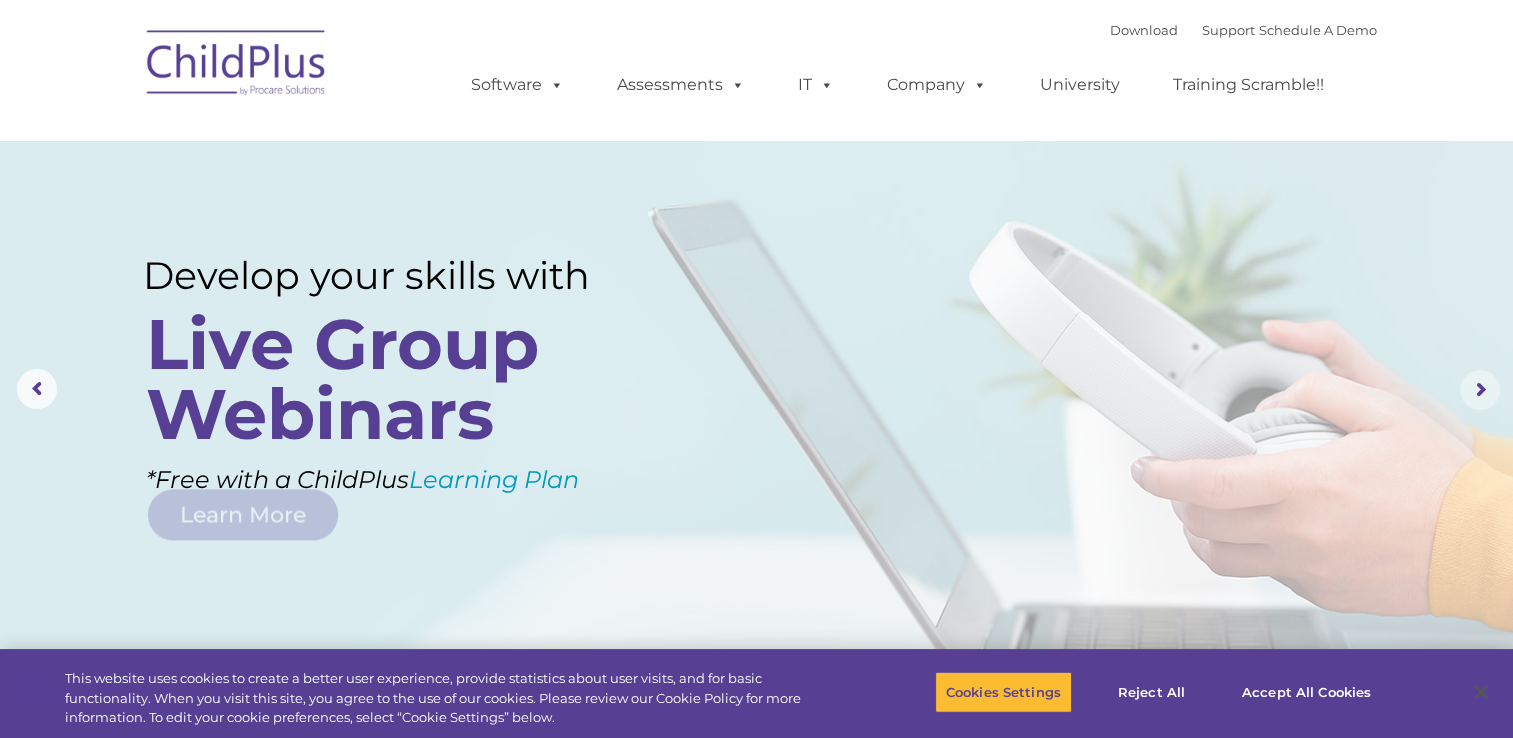 click 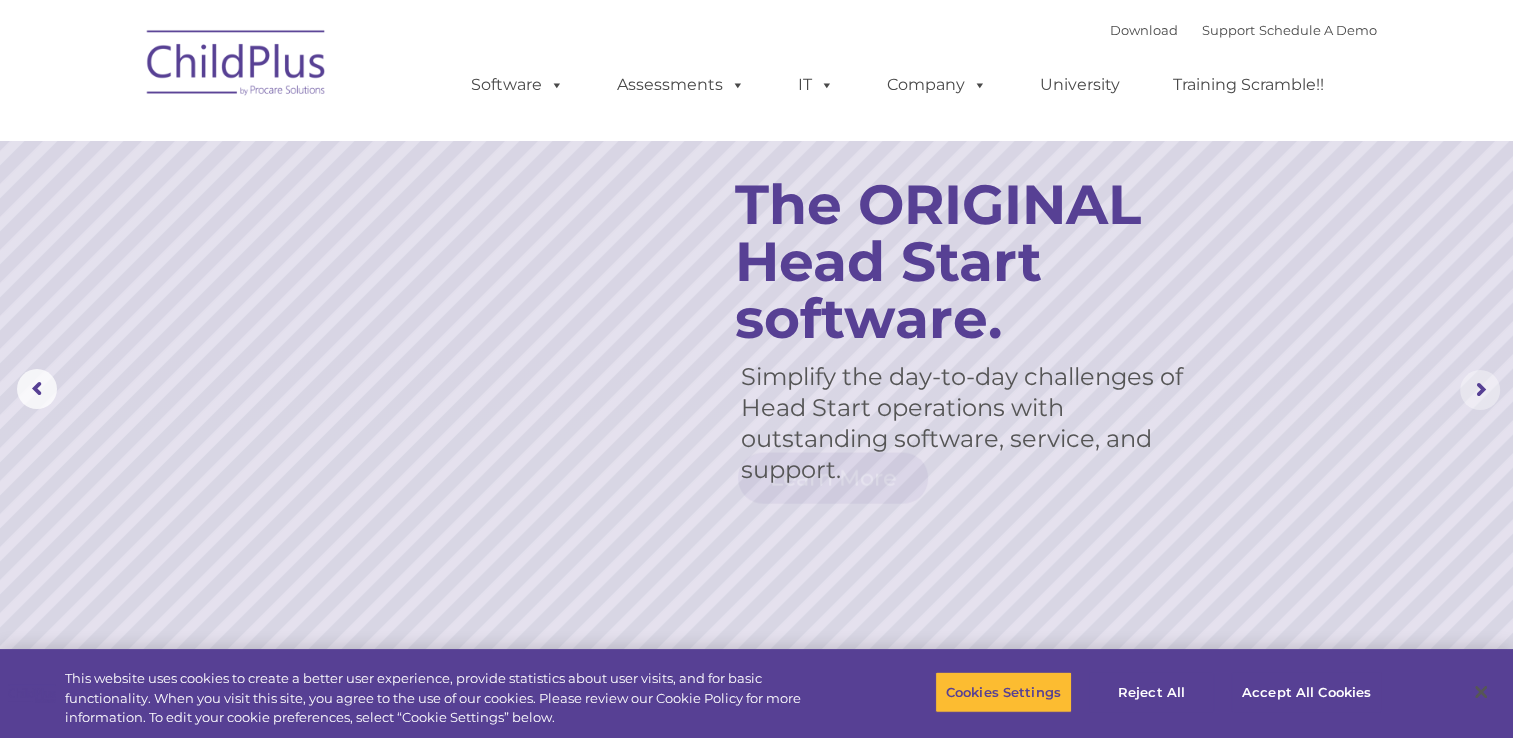 click 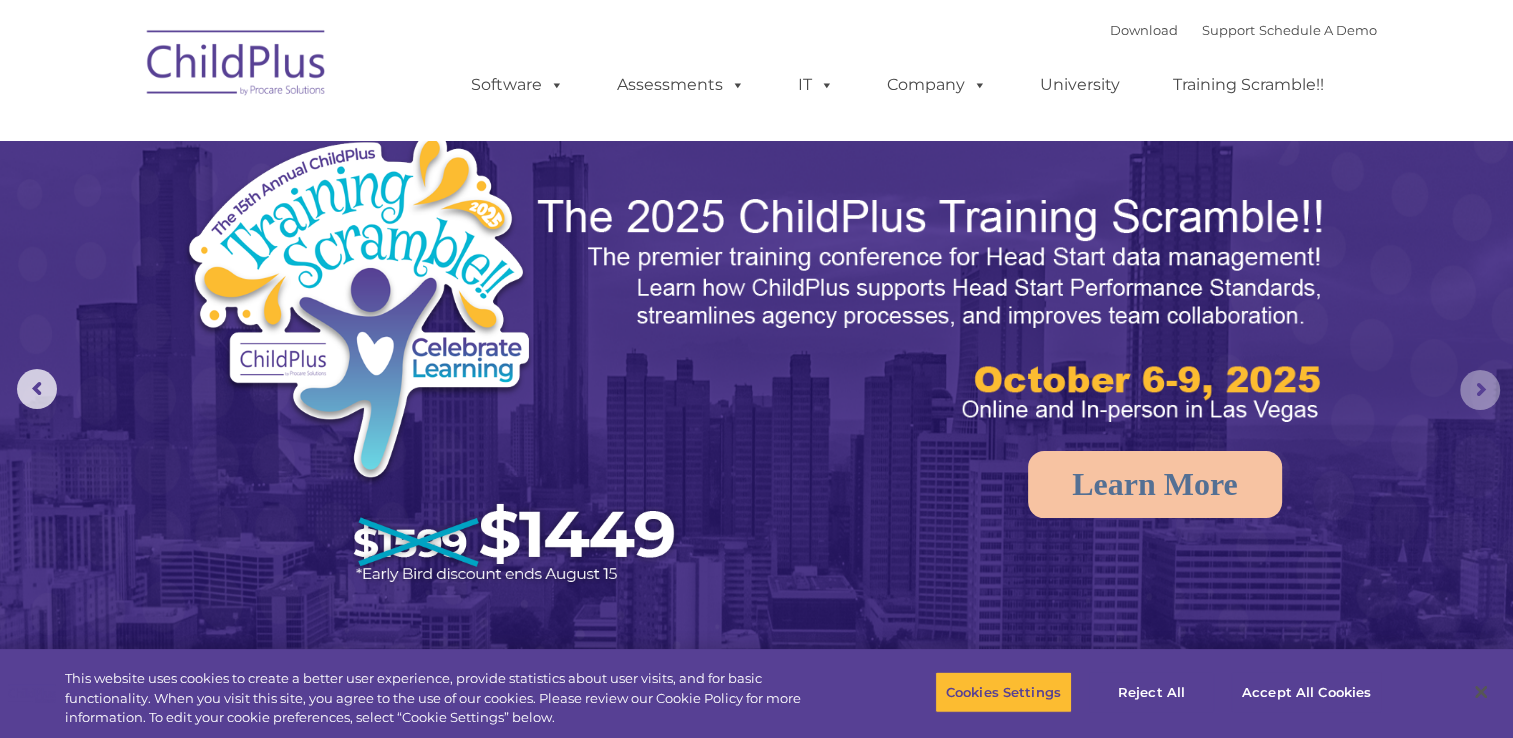 click 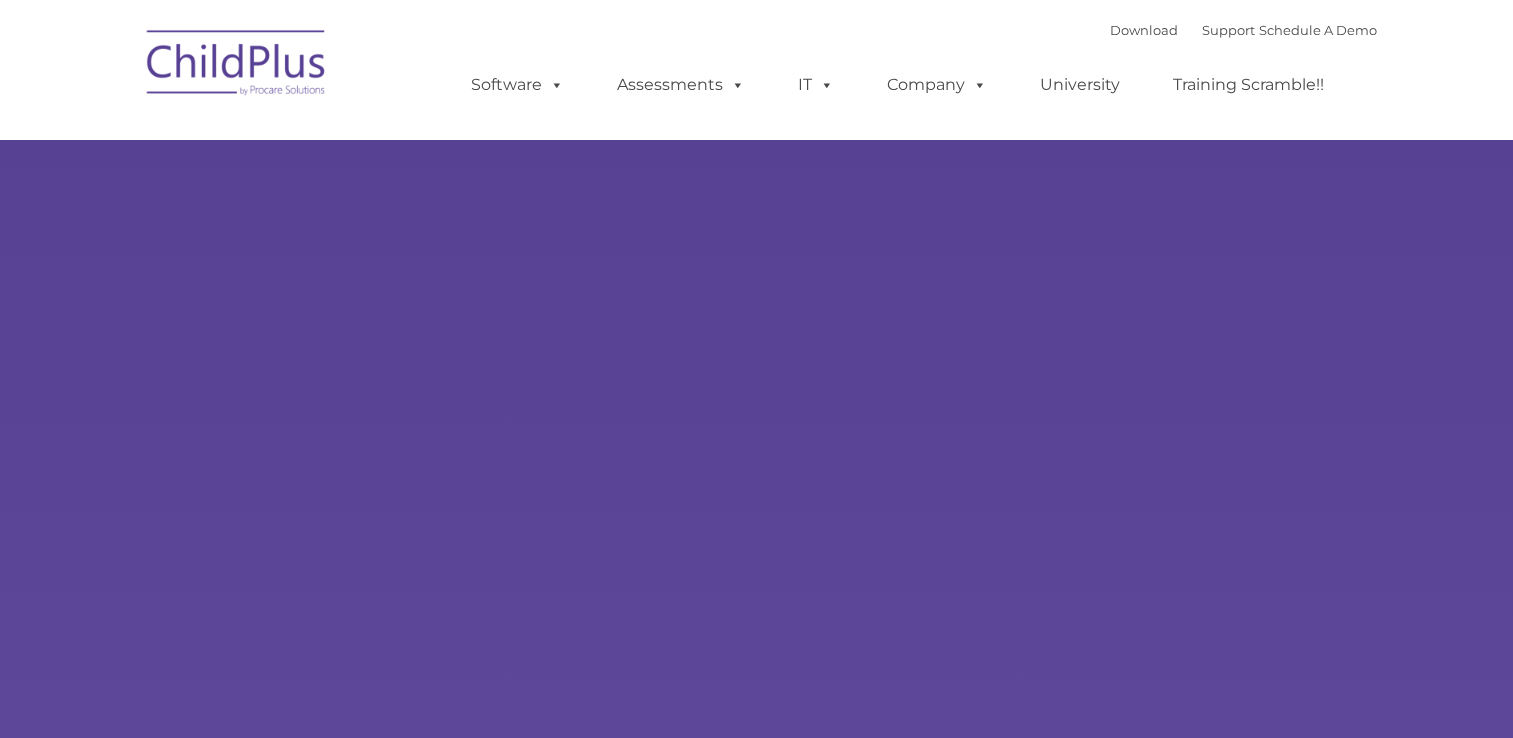 scroll, scrollTop: 0, scrollLeft: 0, axis: both 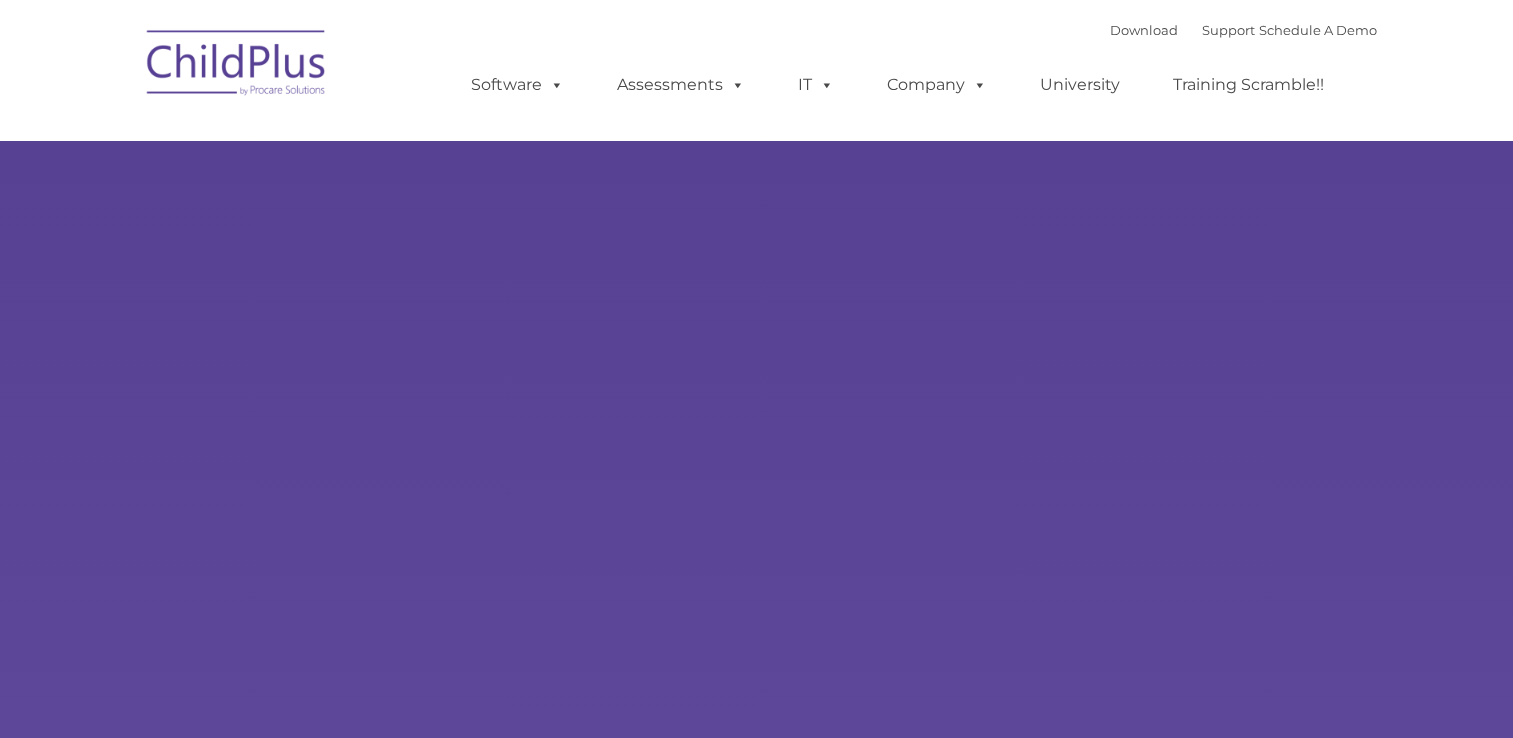 type on "" 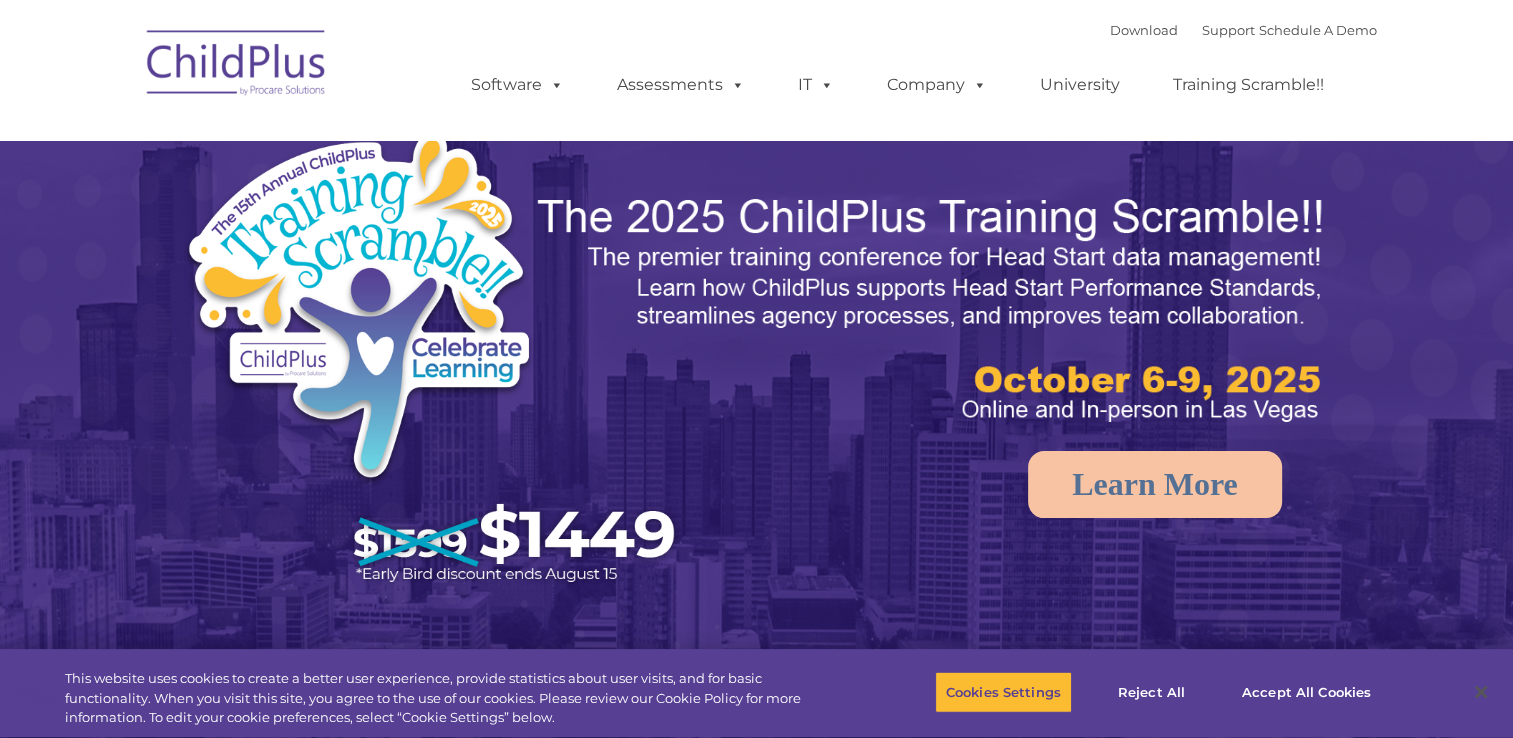 select on "MEDIUM" 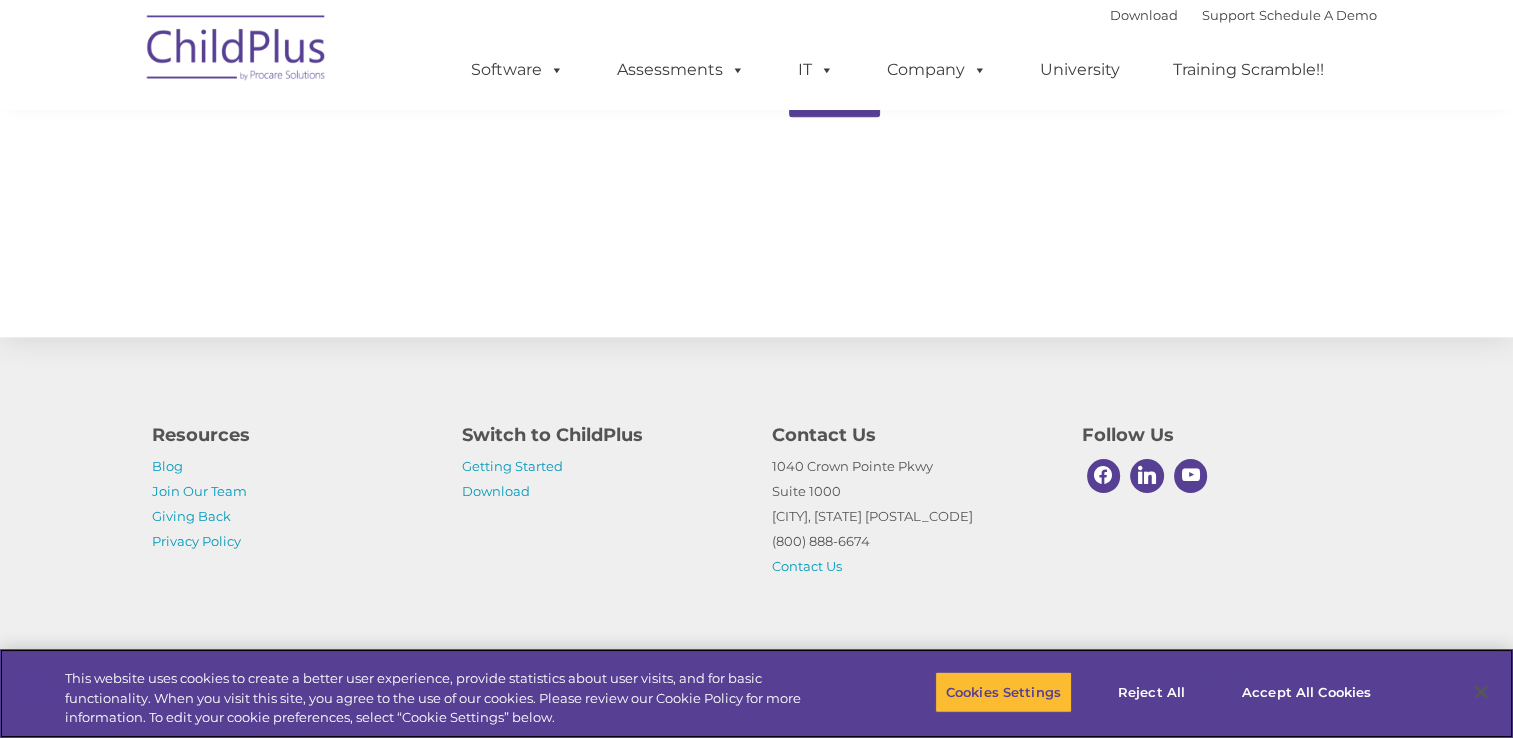 scroll, scrollTop: 2206, scrollLeft: 0, axis: vertical 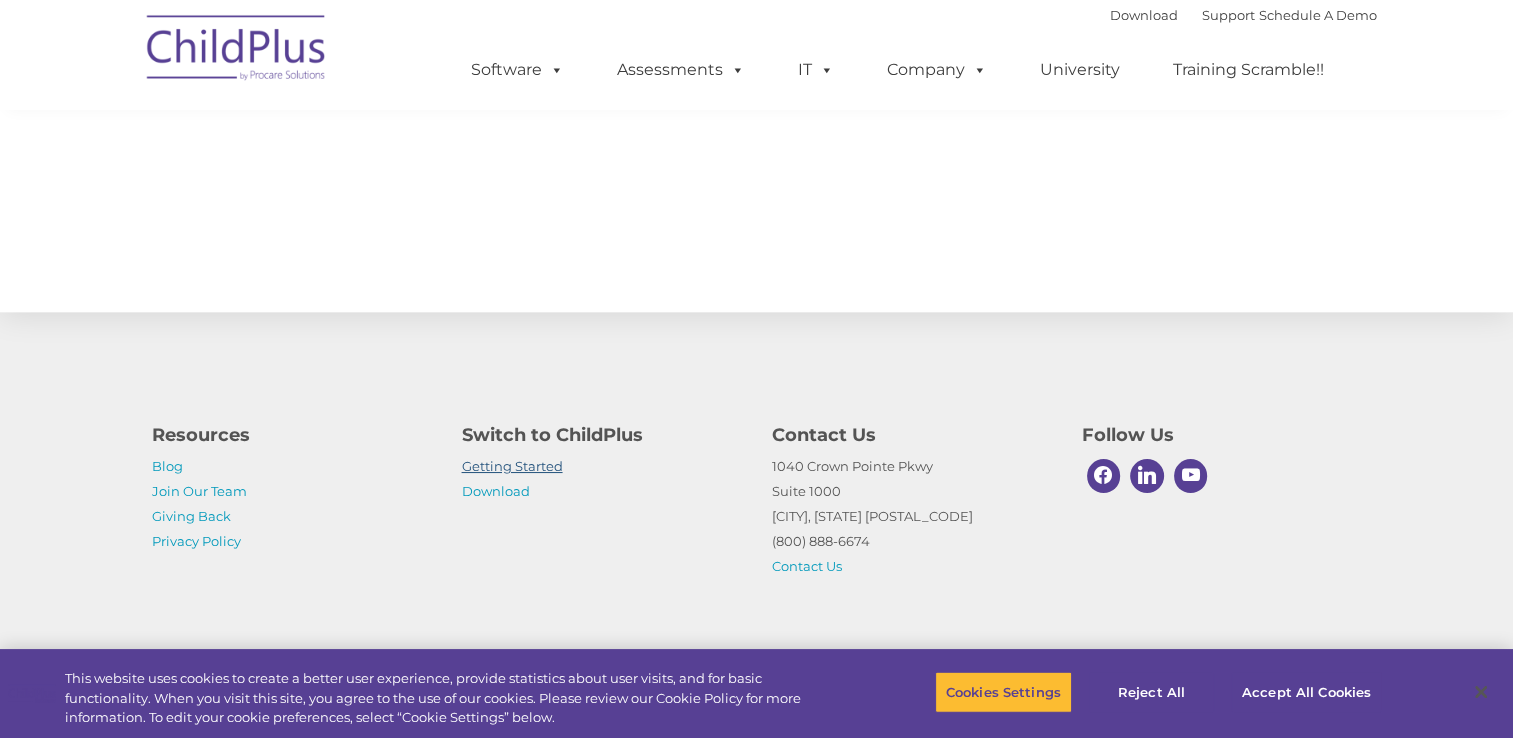 click on "Getting Started" at bounding box center (512, 466) 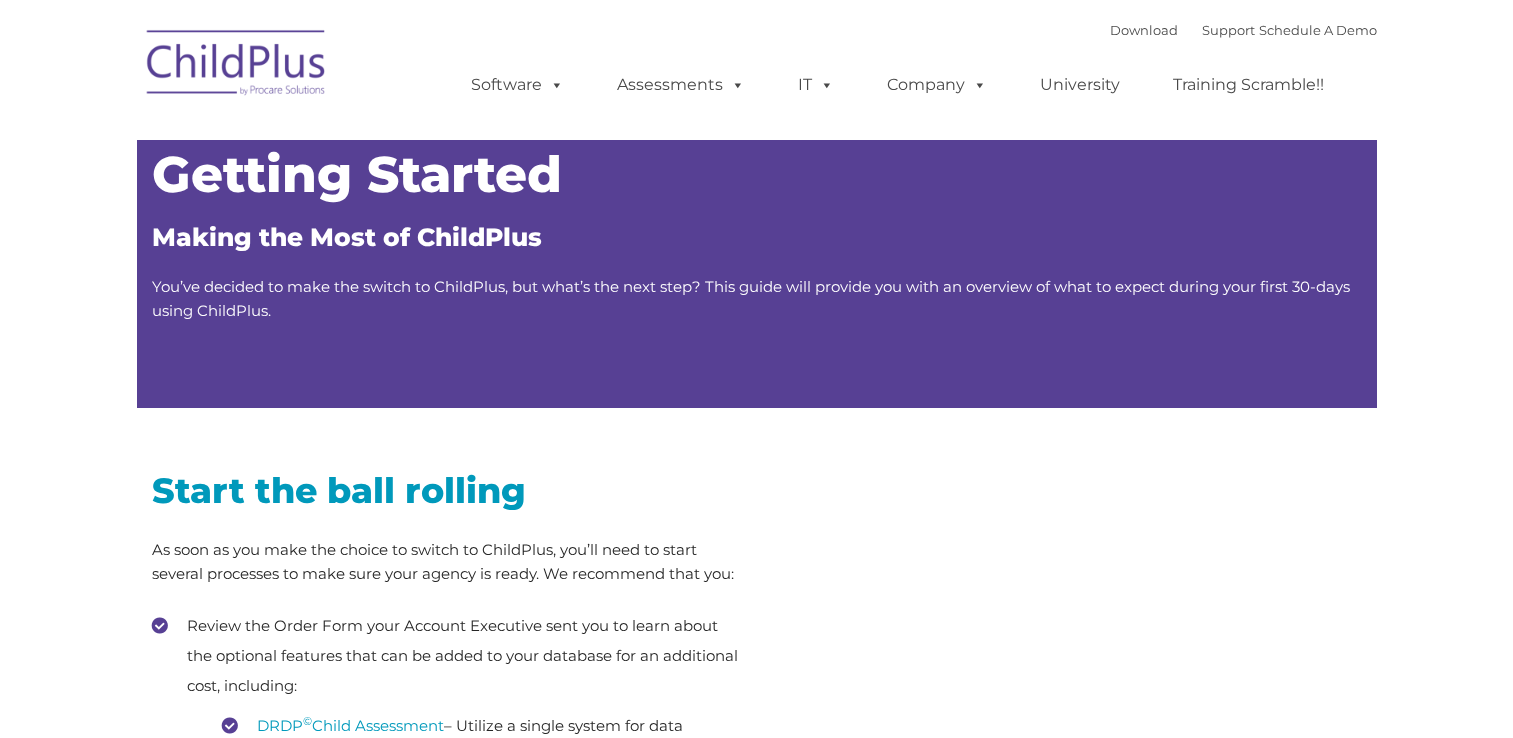 scroll, scrollTop: 0, scrollLeft: 0, axis: both 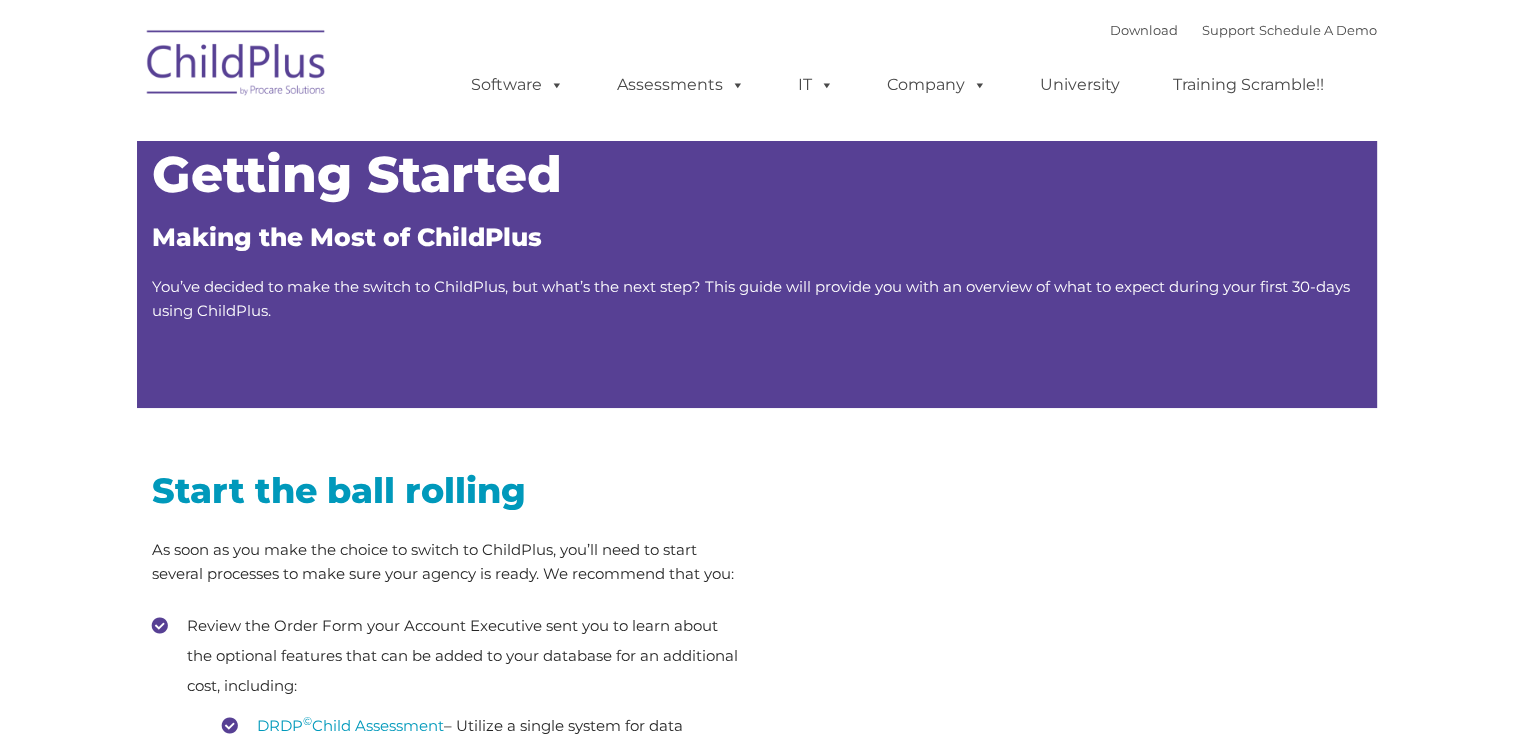 type on "" 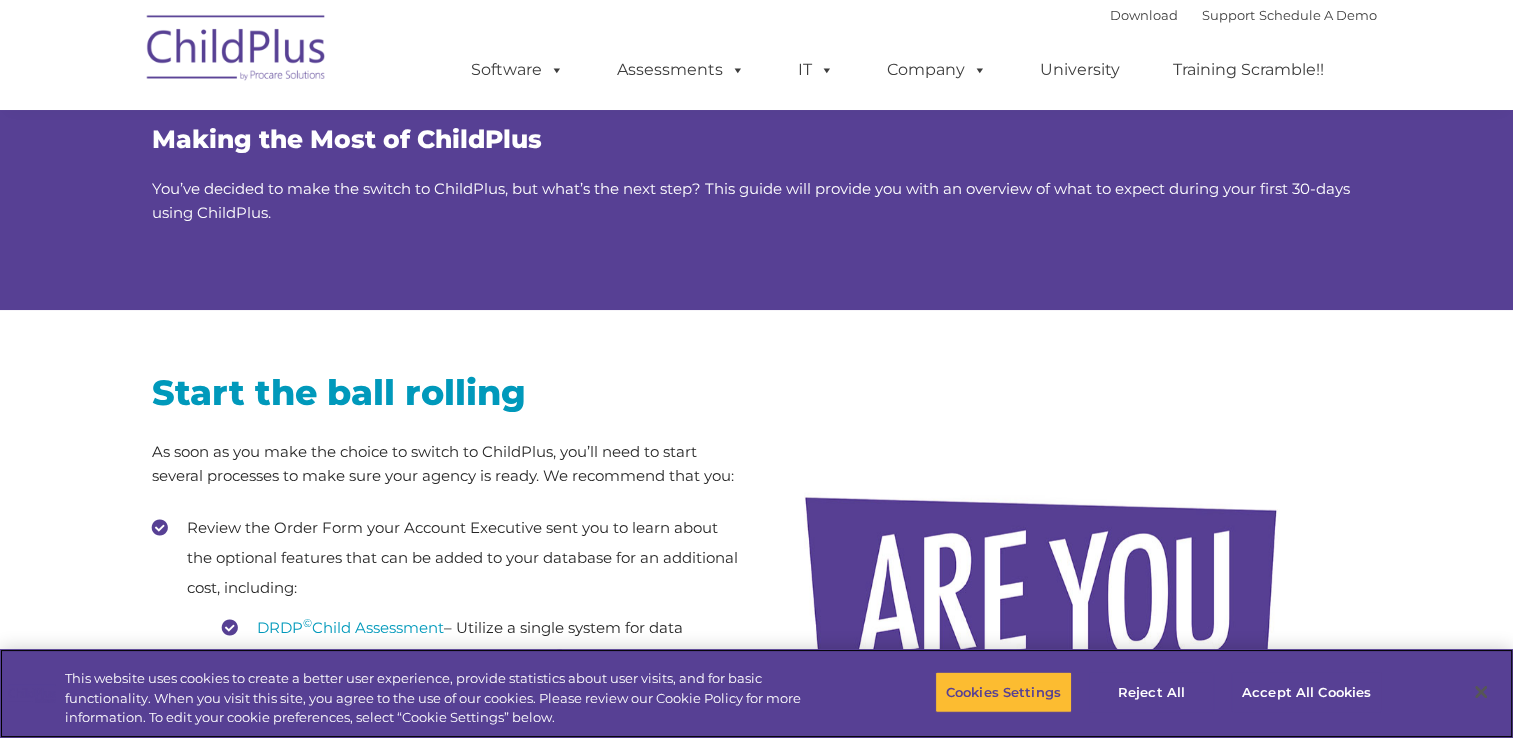 scroll, scrollTop: 0, scrollLeft: 0, axis: both 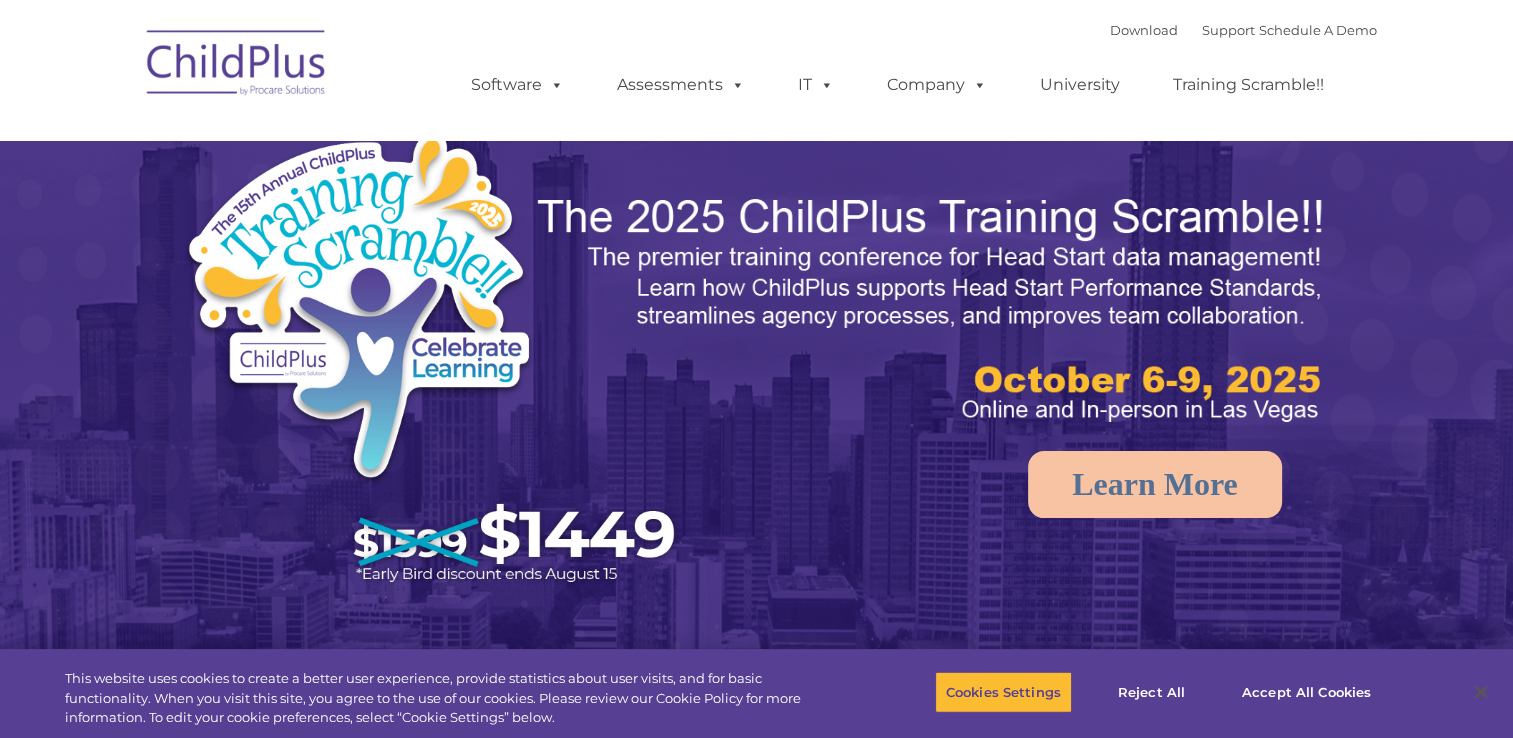 select on "MEDIUM" 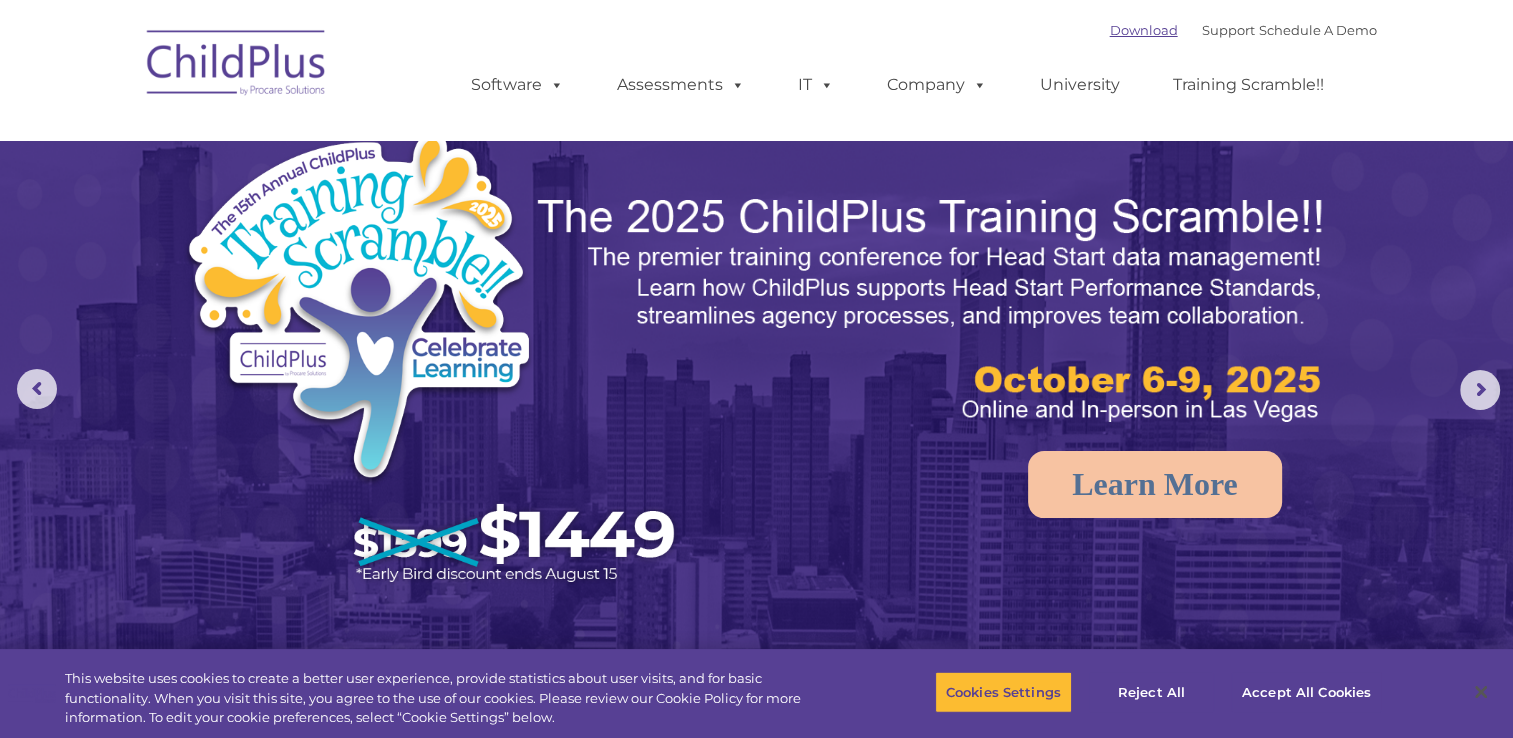 click on "Download" at bounding box center [1144, 30] 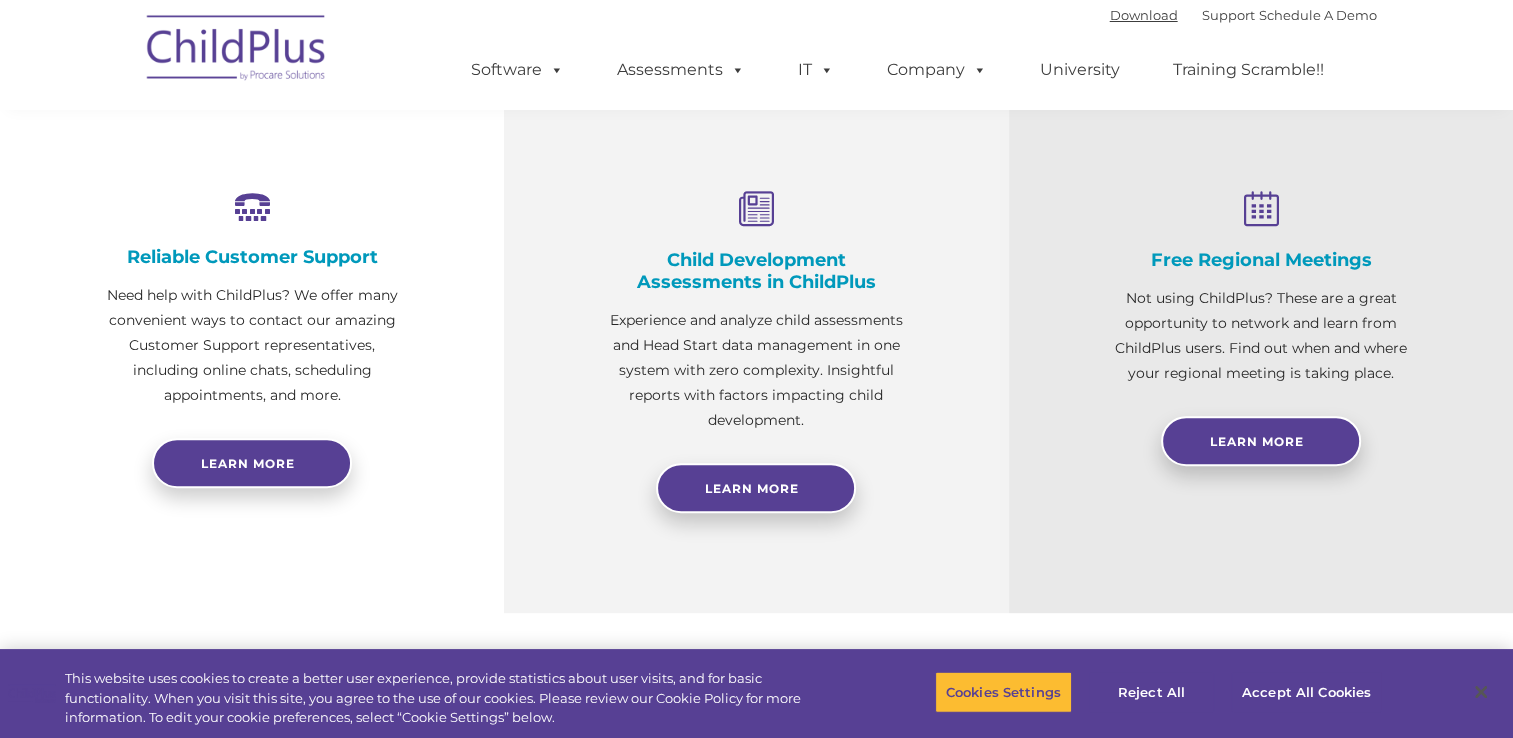 scroll, scrollTop: 708, scrollLeft: 0, axis: vertical 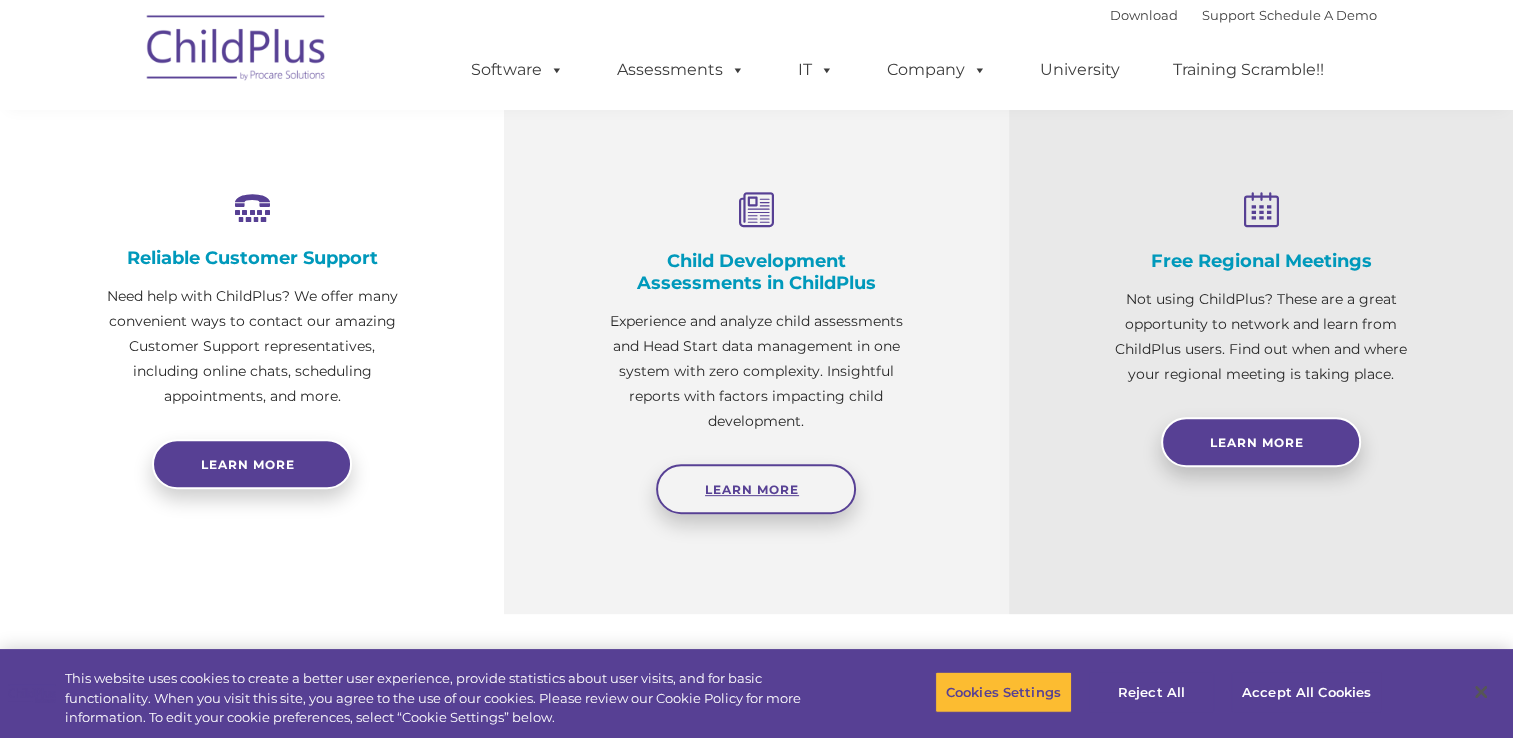 click on "Learn More" at bounding box center [756, 489] 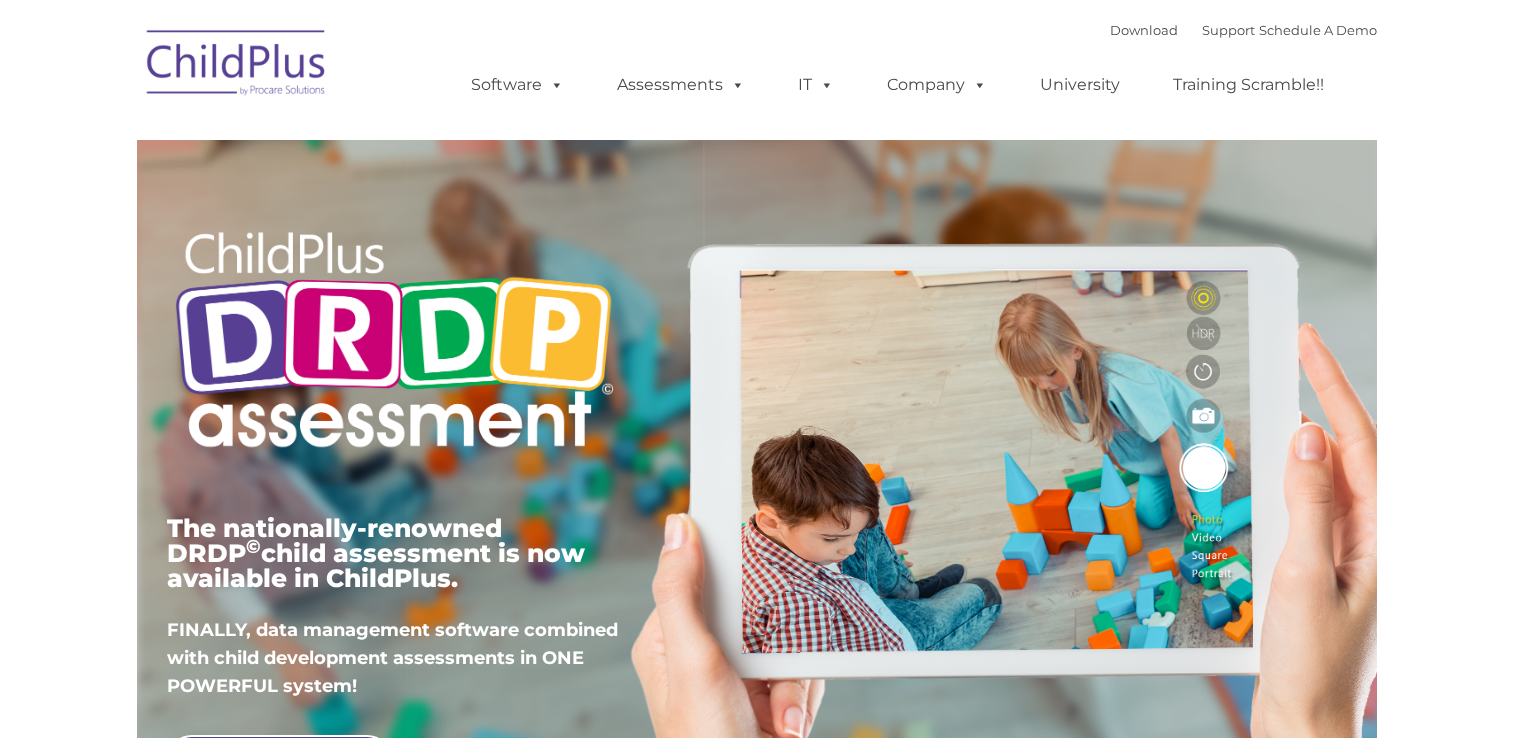 scroll, scrollTop: 0, scrollLeft: 0, axis: both 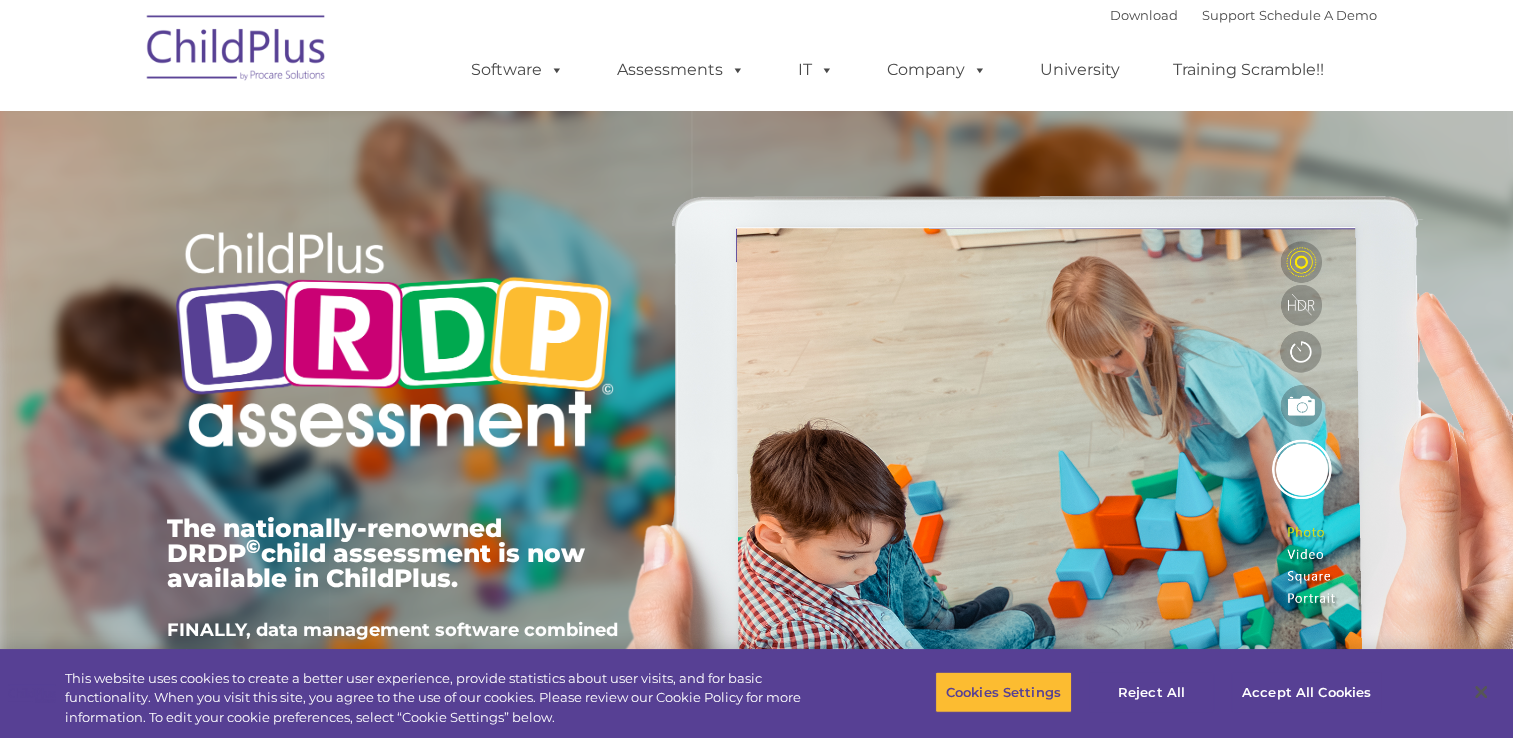 type on "" 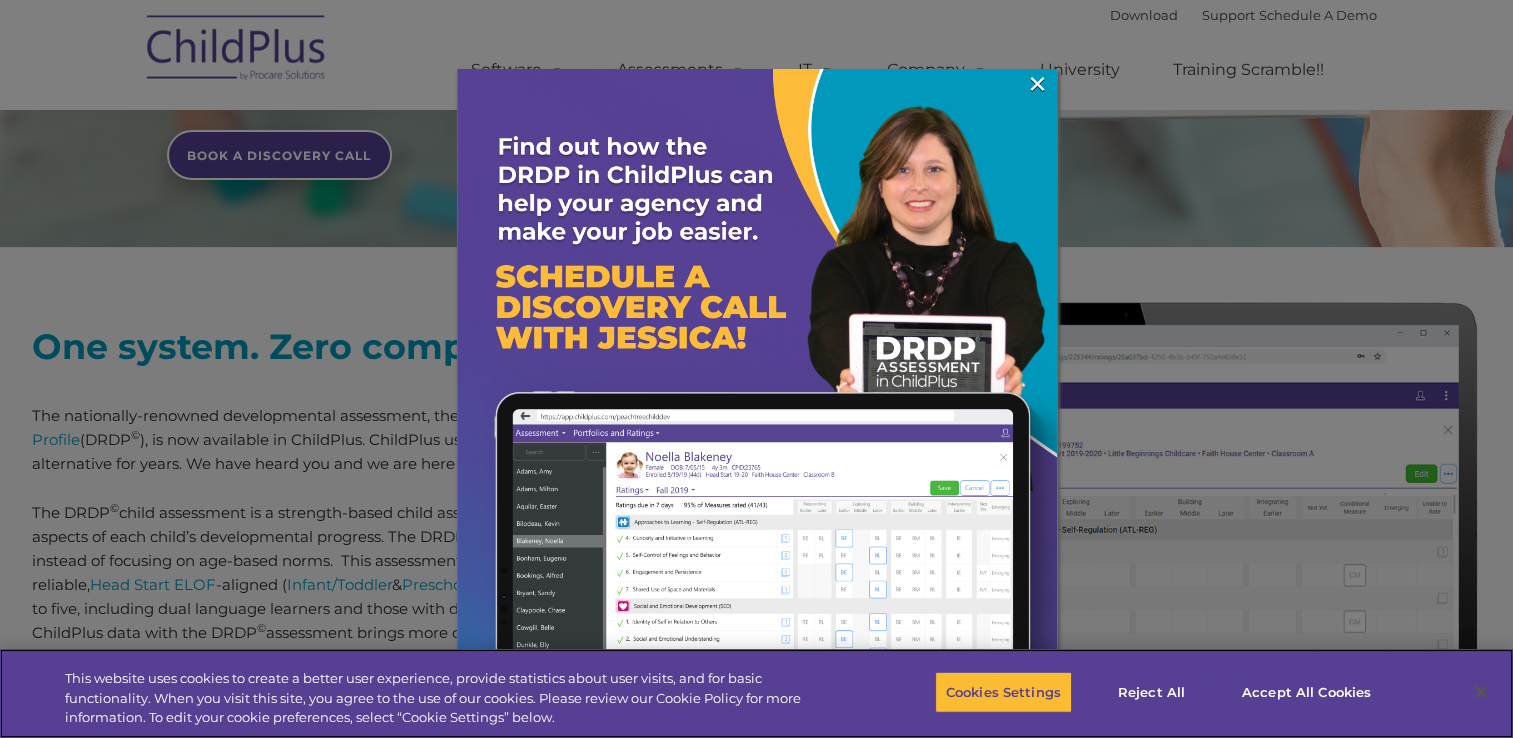 scroll, scrollTop: 608, scrollLeft: 0, axis: vertical 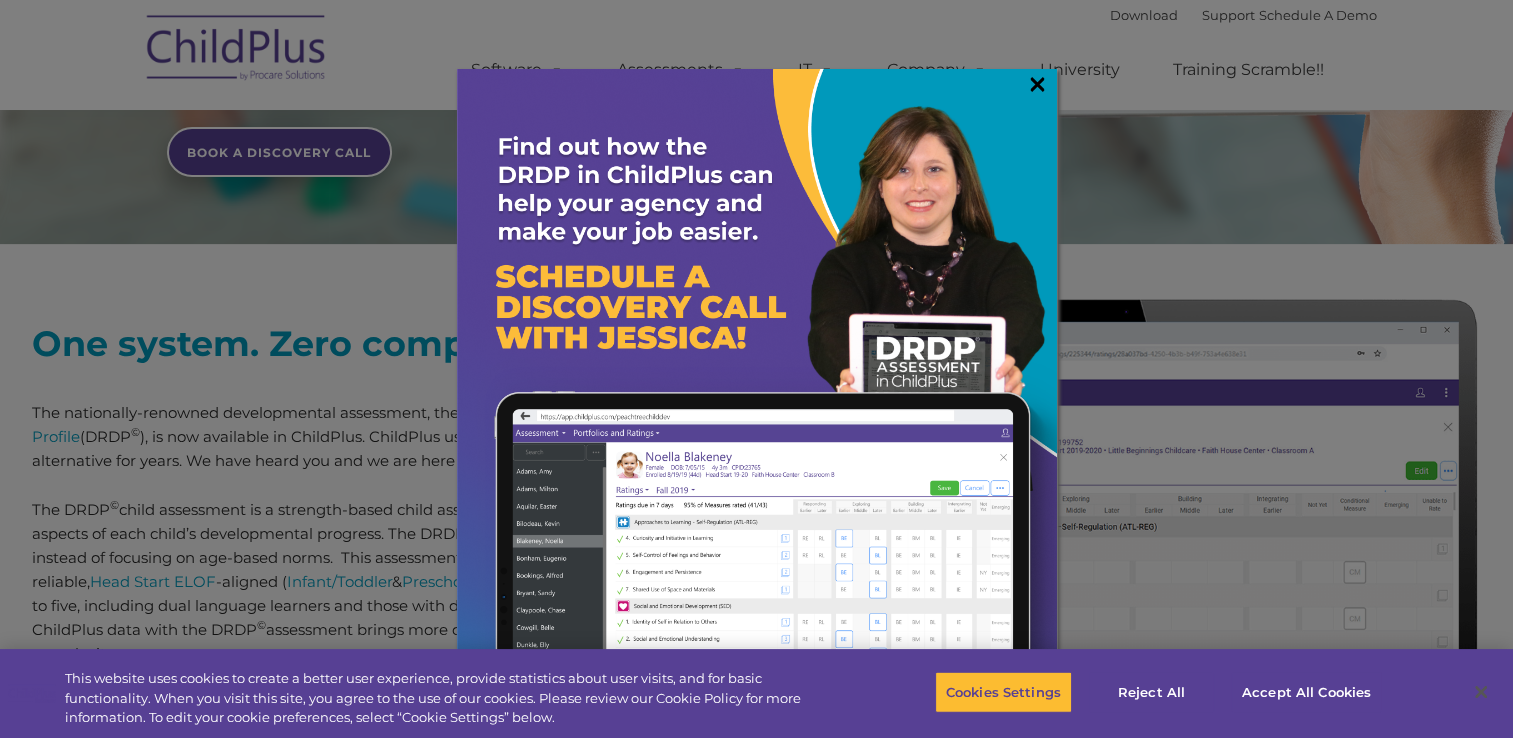 click on "×" at bounding box center (1037, 84) 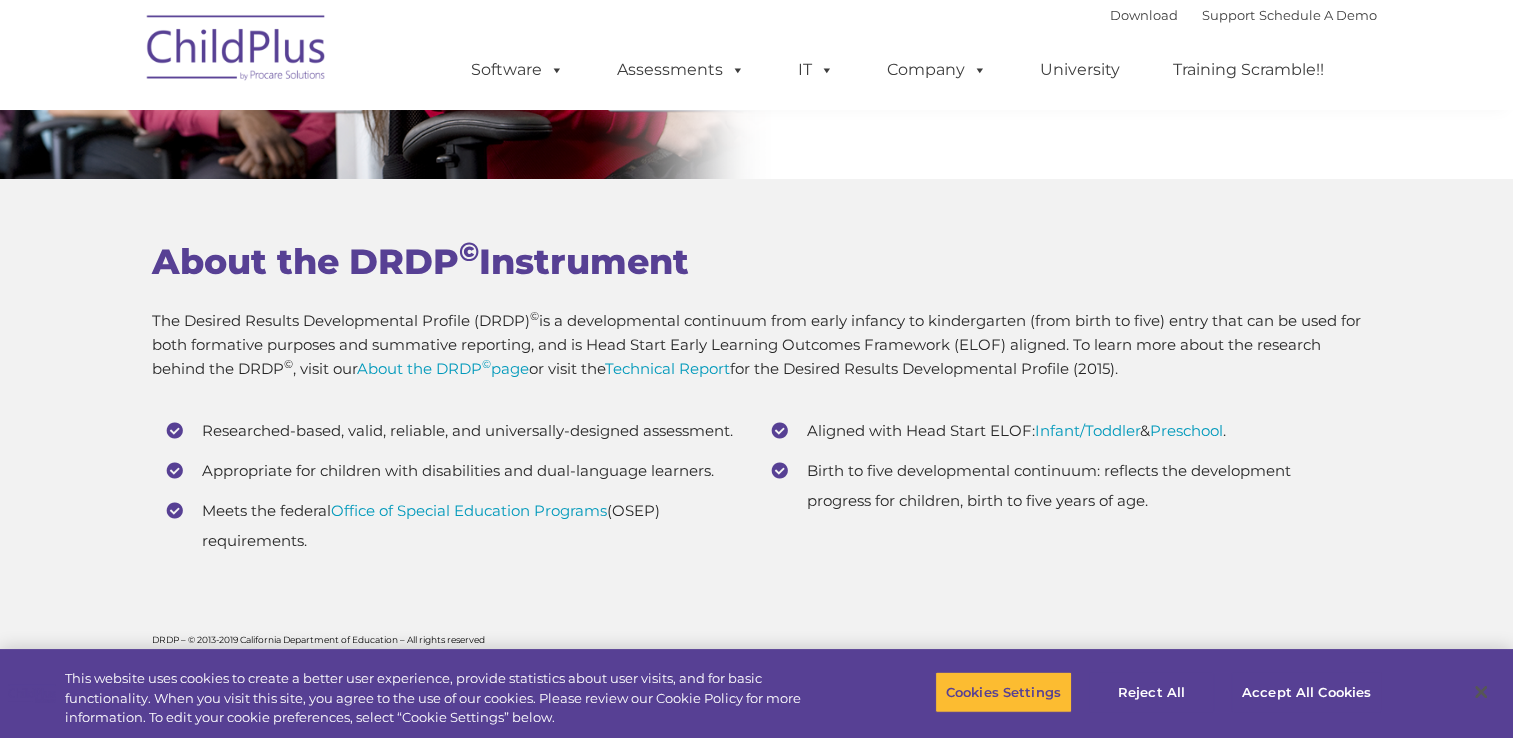 scroll, scrollTop: 7868, scrollLeft: 0, axis: vertical 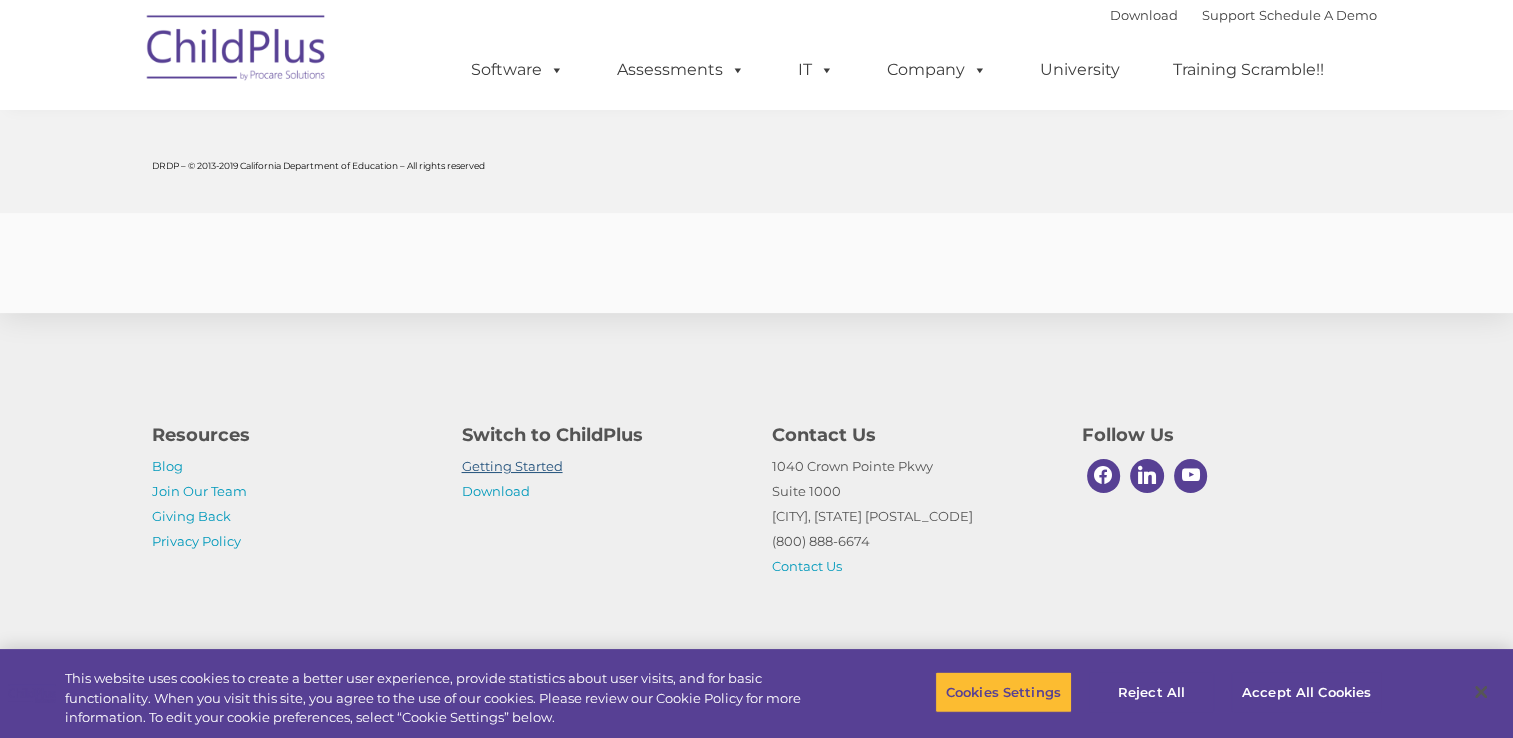 click on "Getting Started" at bounding box center (512, 466) 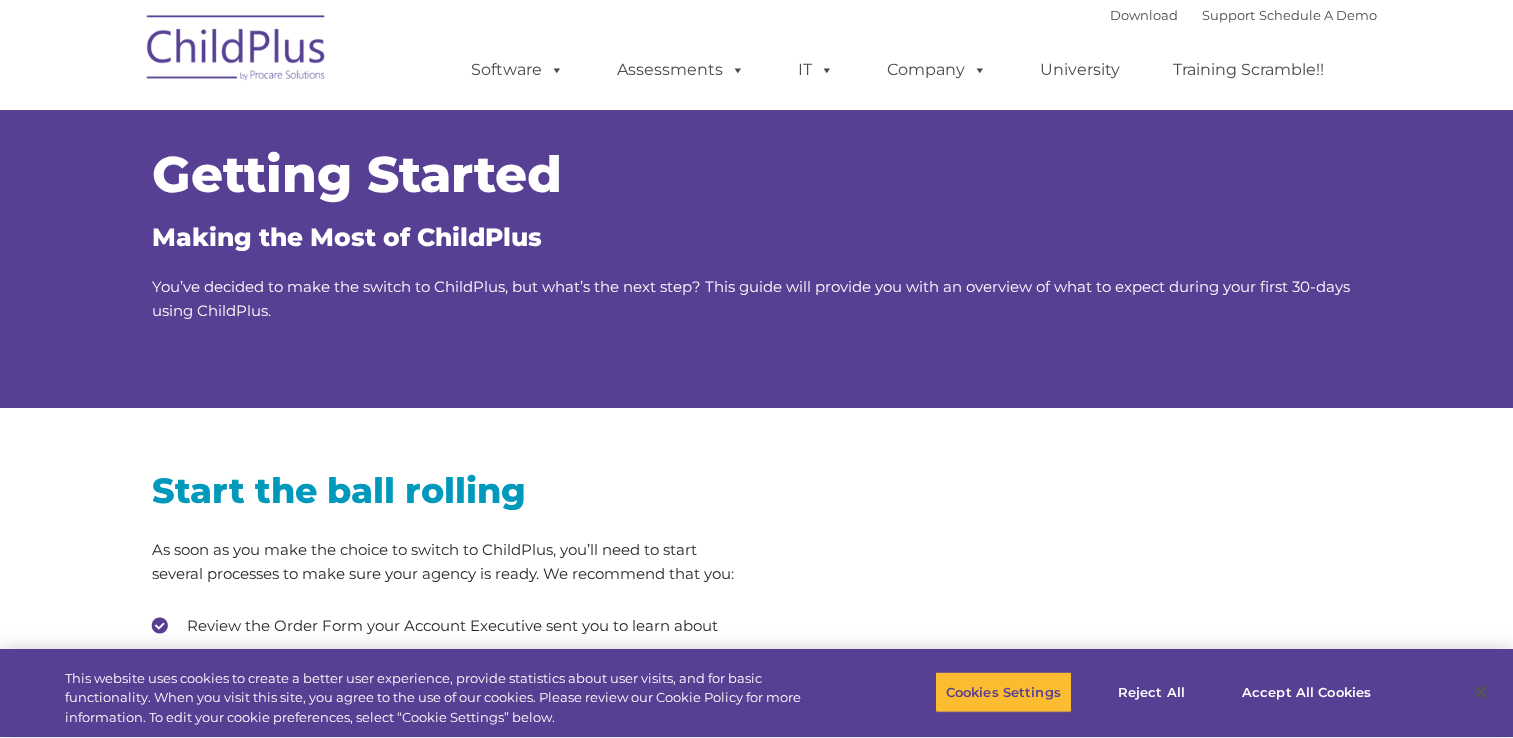 scroll, scrollTop: 0, scrollLeft: 0, axis: both 